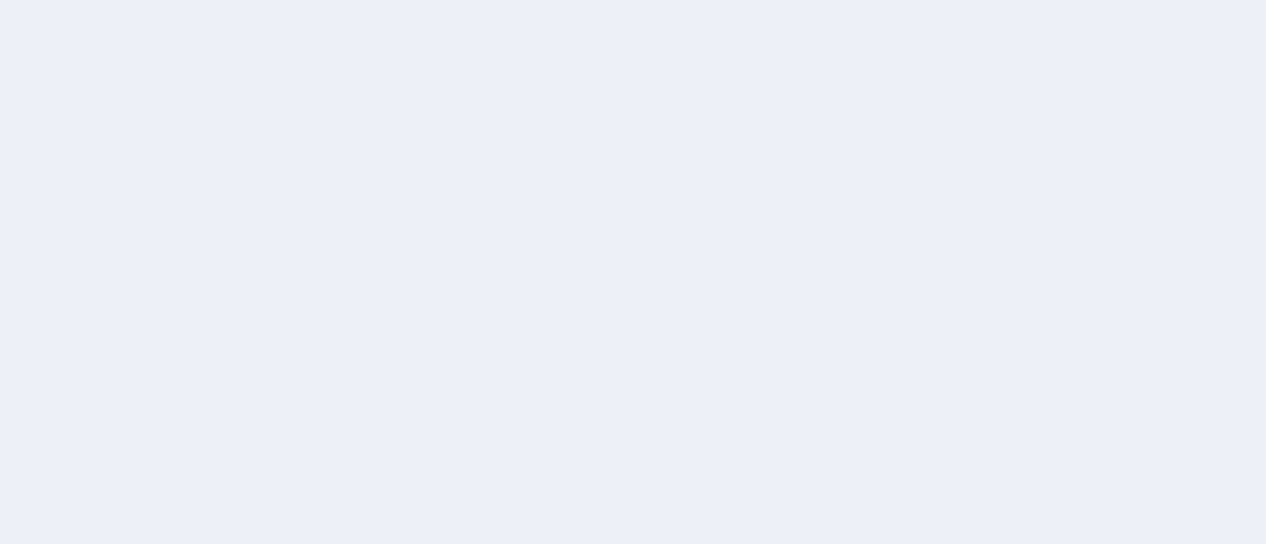 scroll, scrollTop: 0, scrollLeft: 0, axis: both 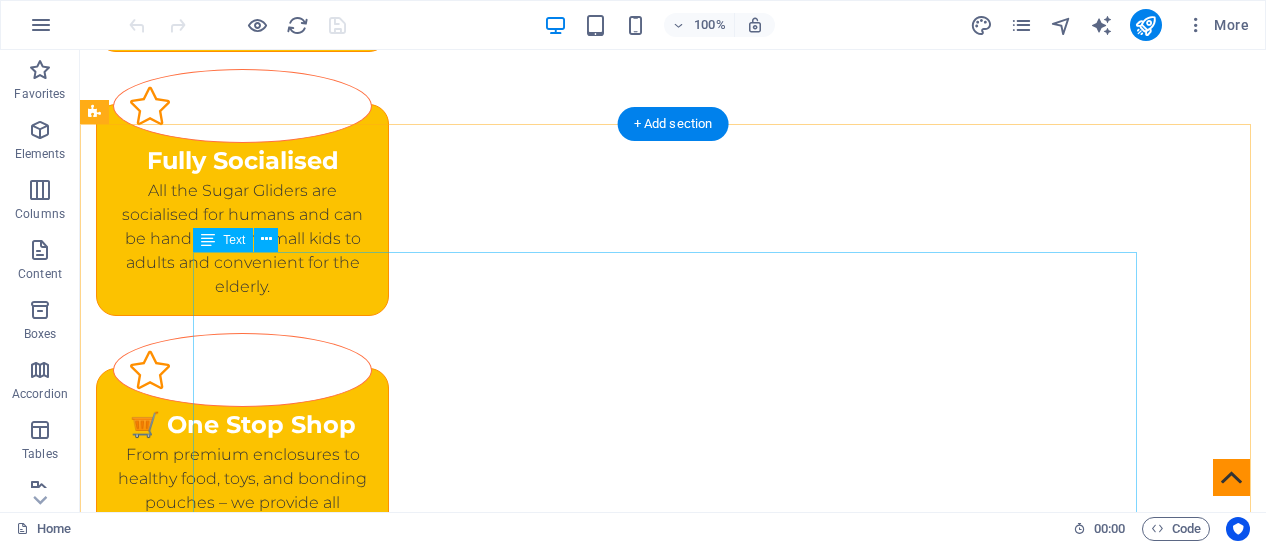 click at bounding box center (673, 2272) 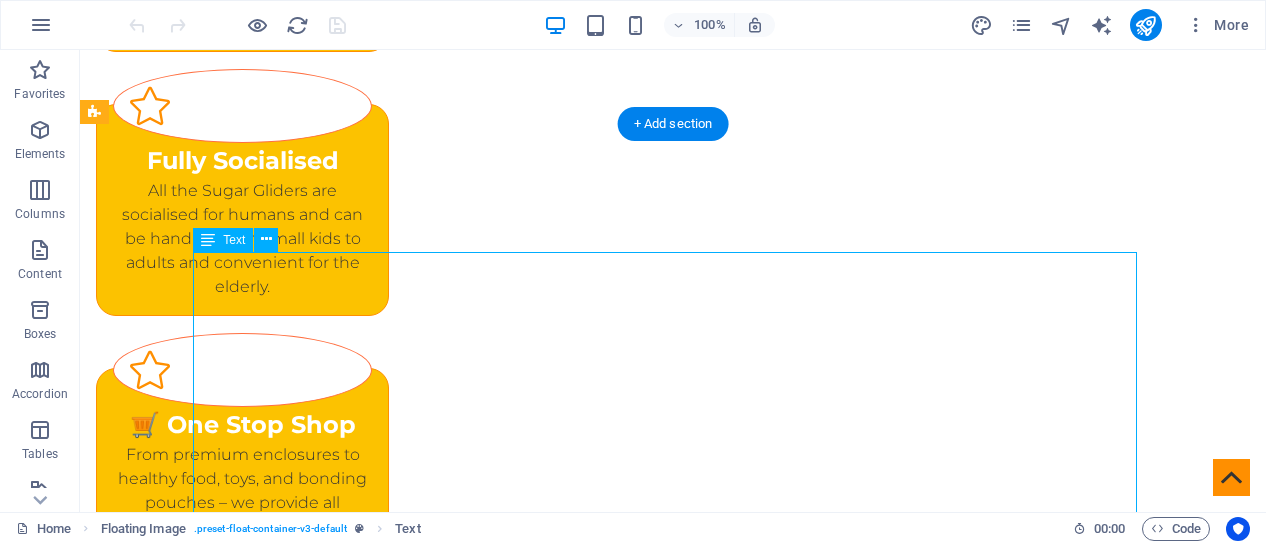 click at bounding box center (673, 2272) 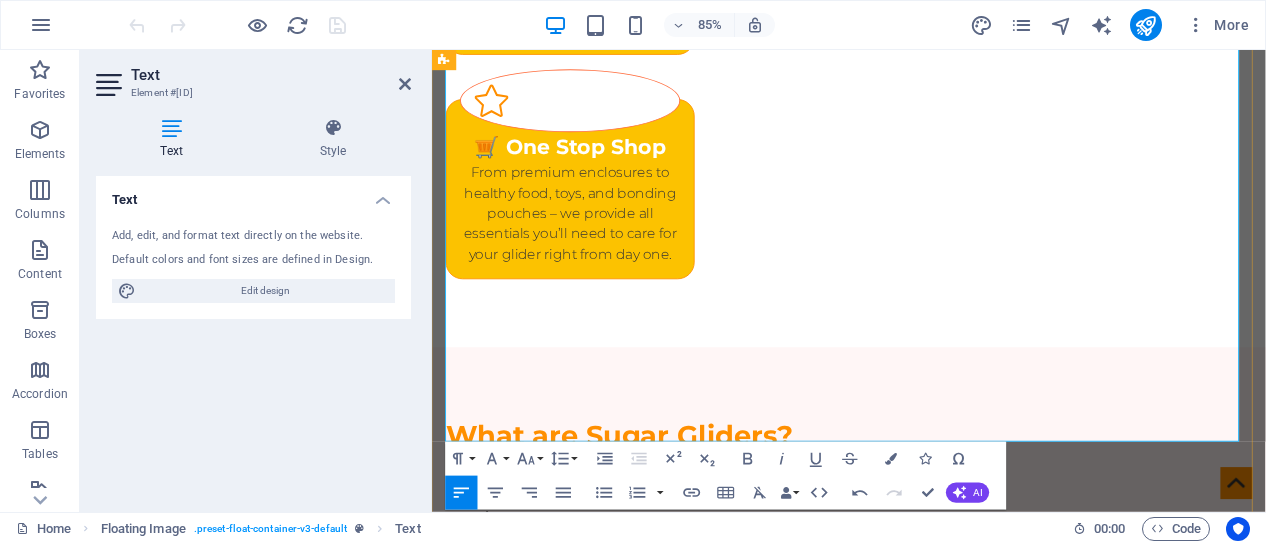 scroll, scrollTop: 3355, scrollLeft: 0, axis: vertical 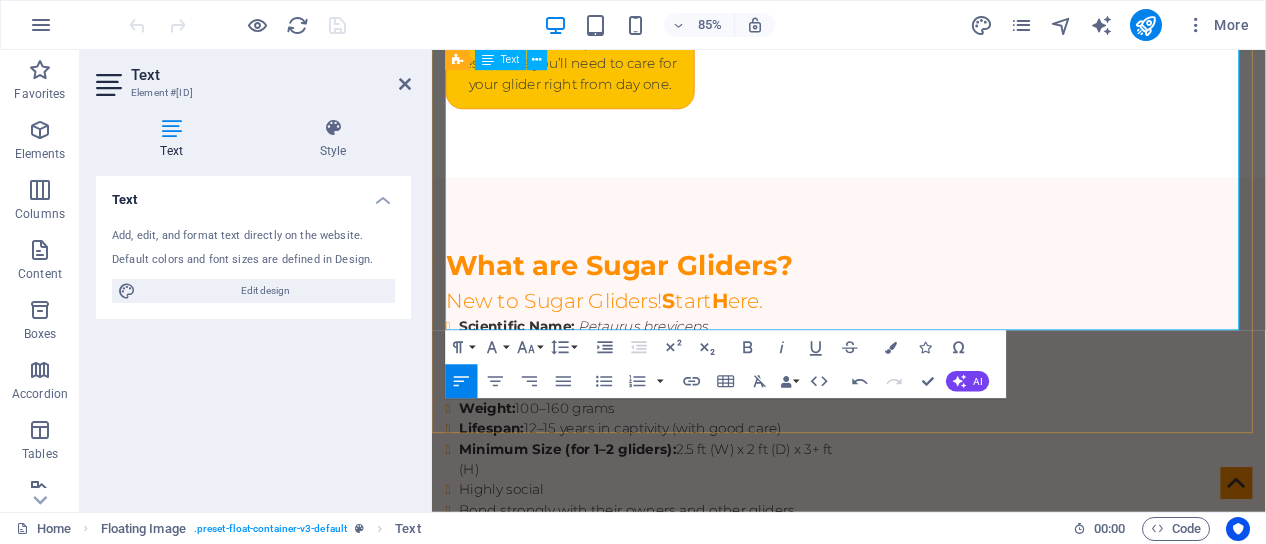 type 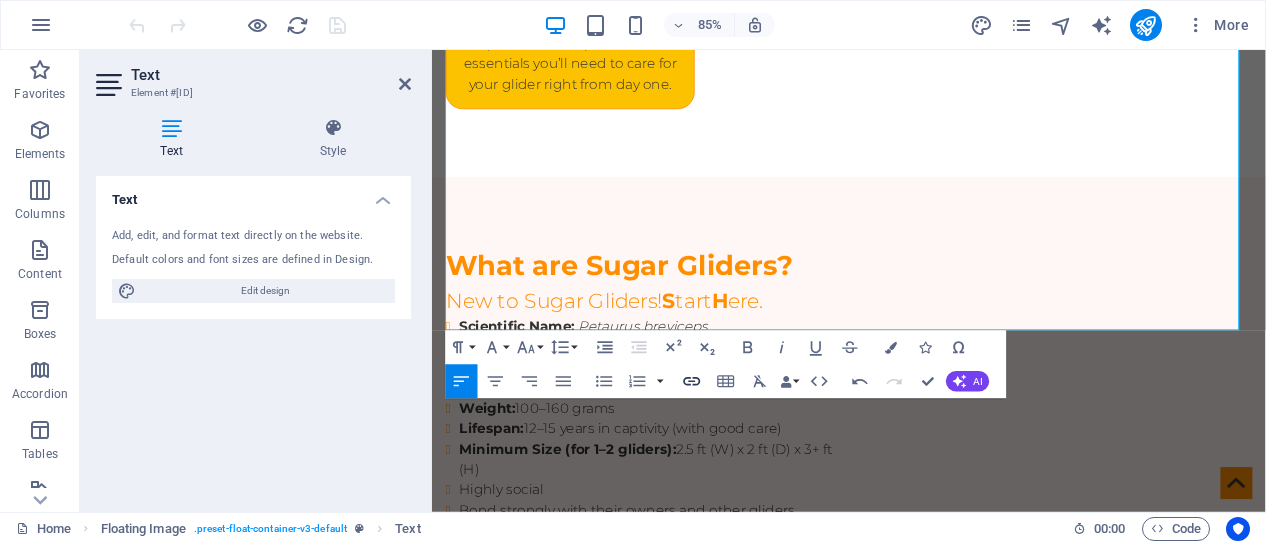click 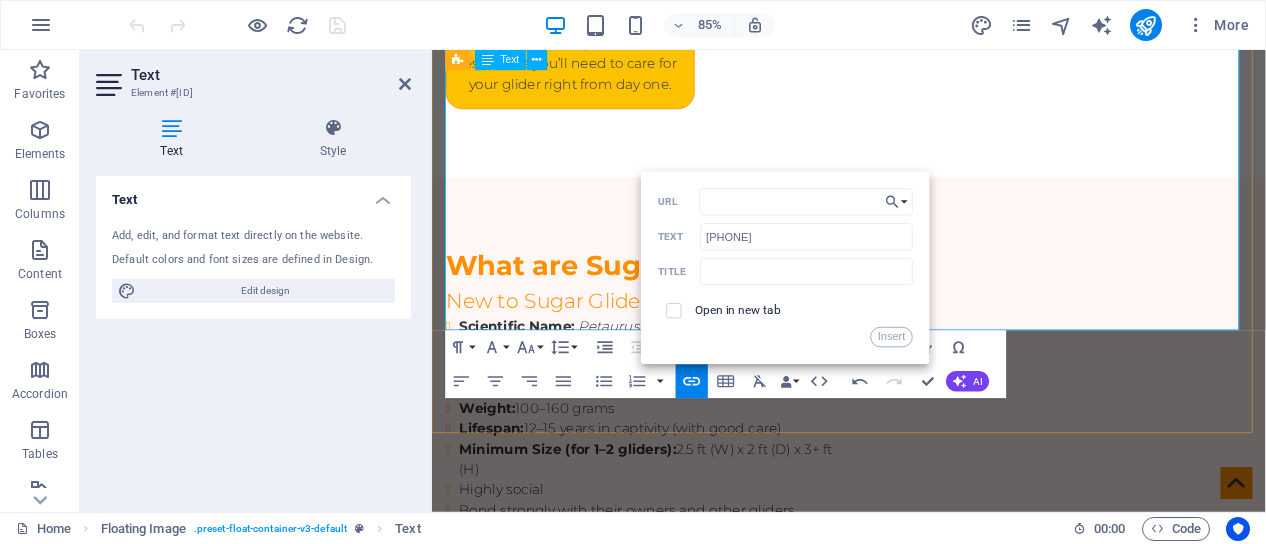click at bounding box center (923, 2028) 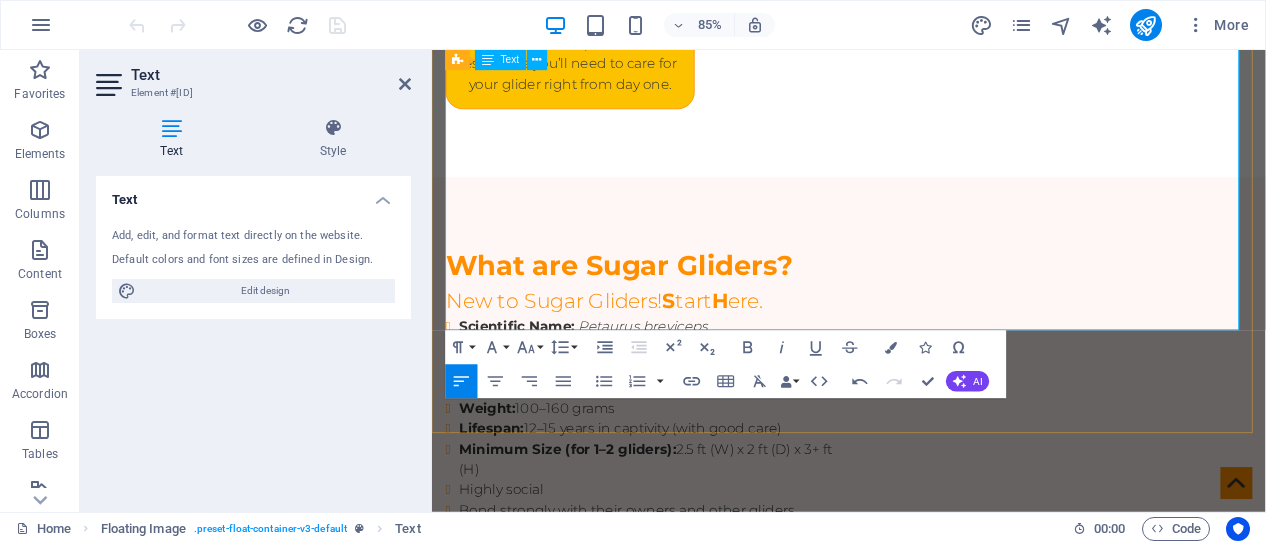 click on "CAll:  [PHONE]  for any specific Mutations." at bounding box center [923, 2052] 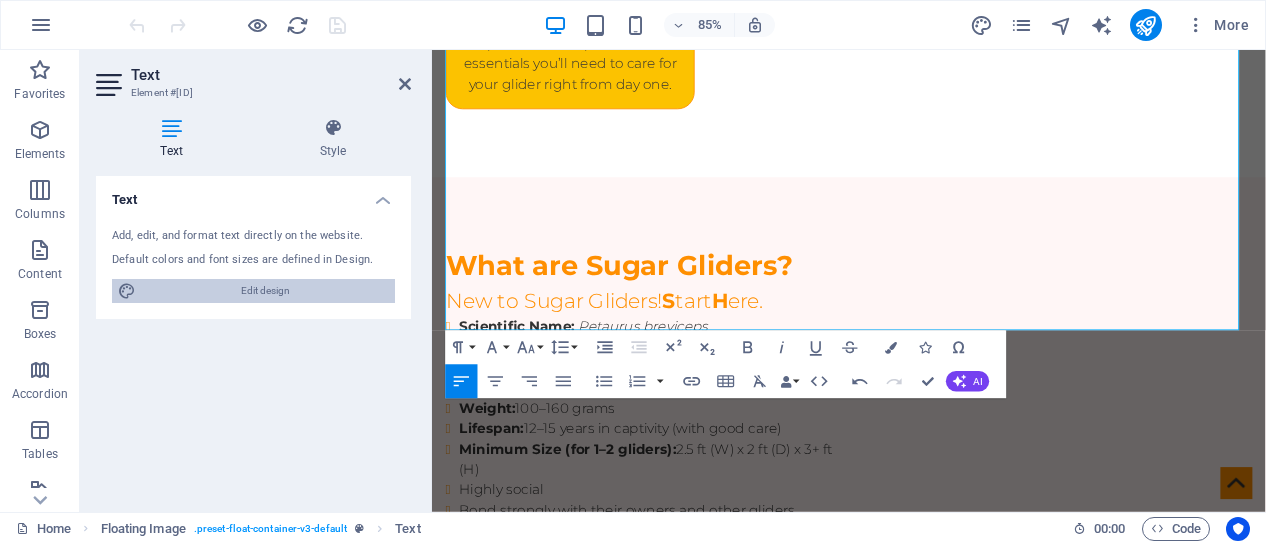 click on "Edit design" at bounding box center [265, 291] 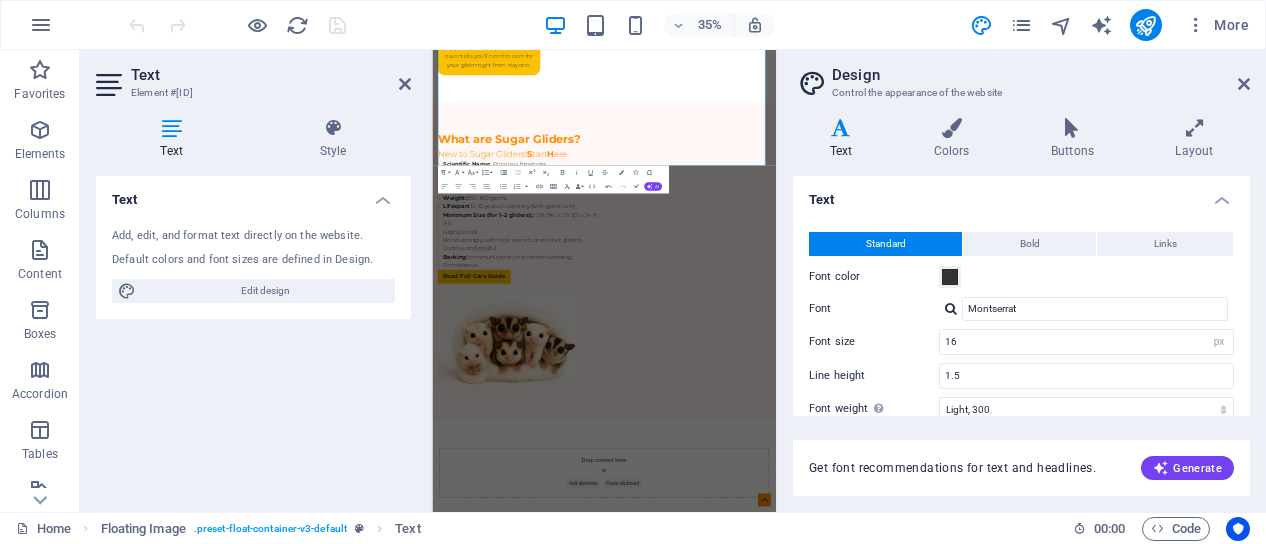 scroll, scrollTop: 3356, scrollLeft: 0, axis: vertical 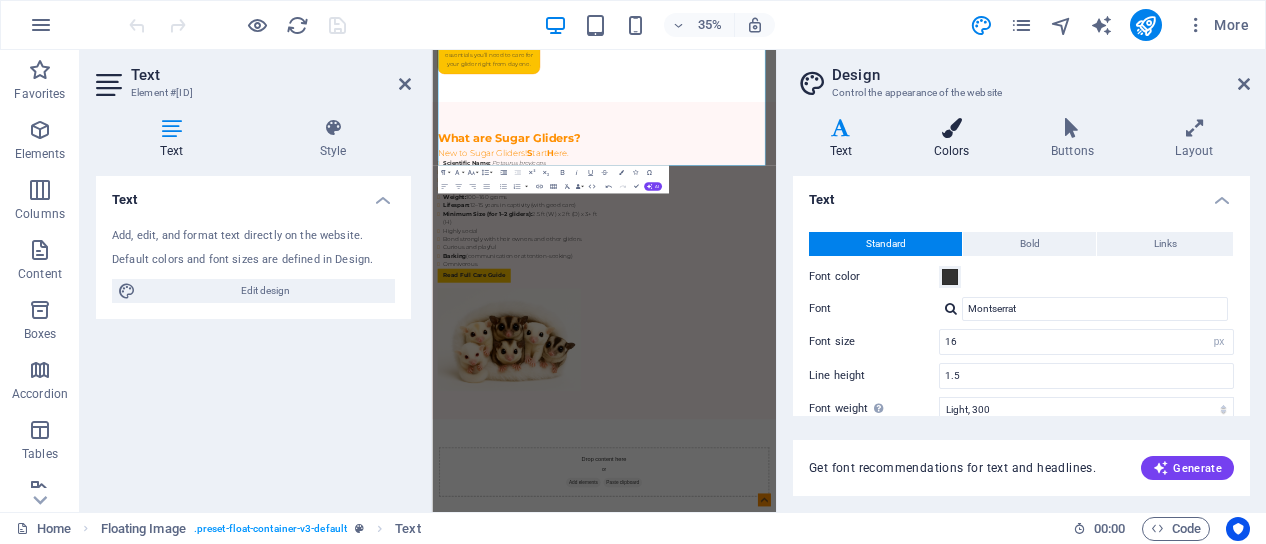 click at bounding box center [951, 128] 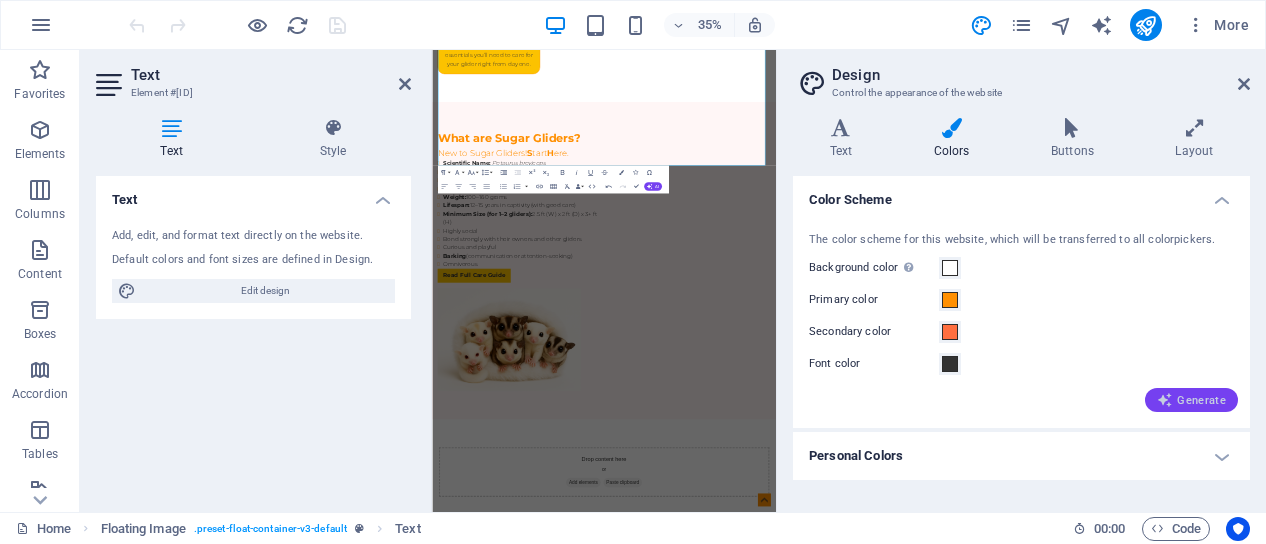 click on "Generate" at bounding box center (1191, 400) 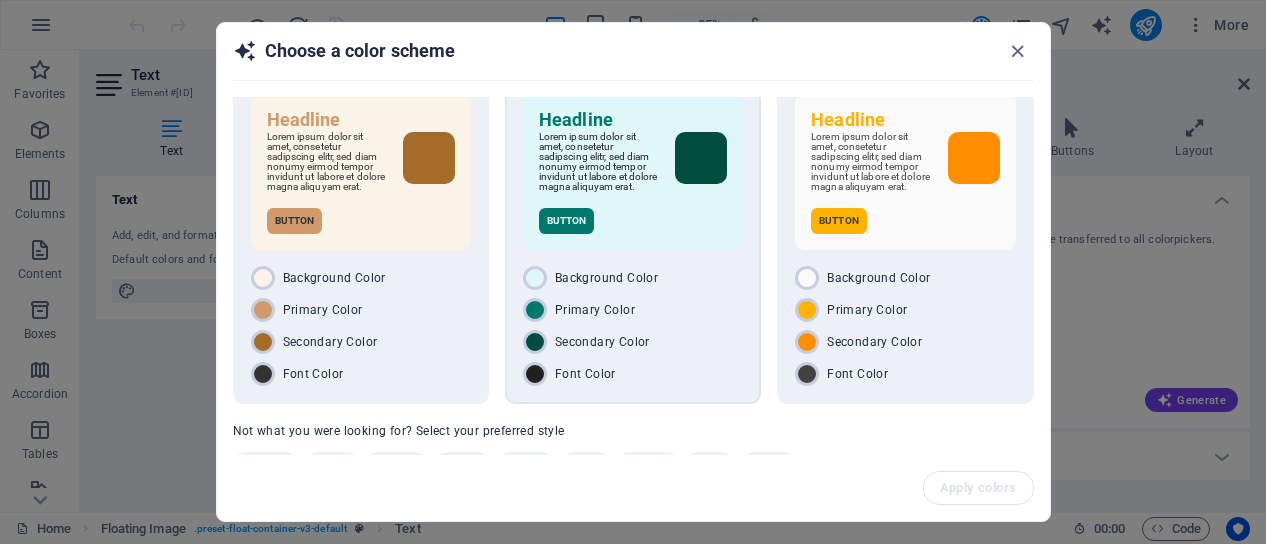scroll, scrollTop: 96, scrollLeft: 0, axis: vertical 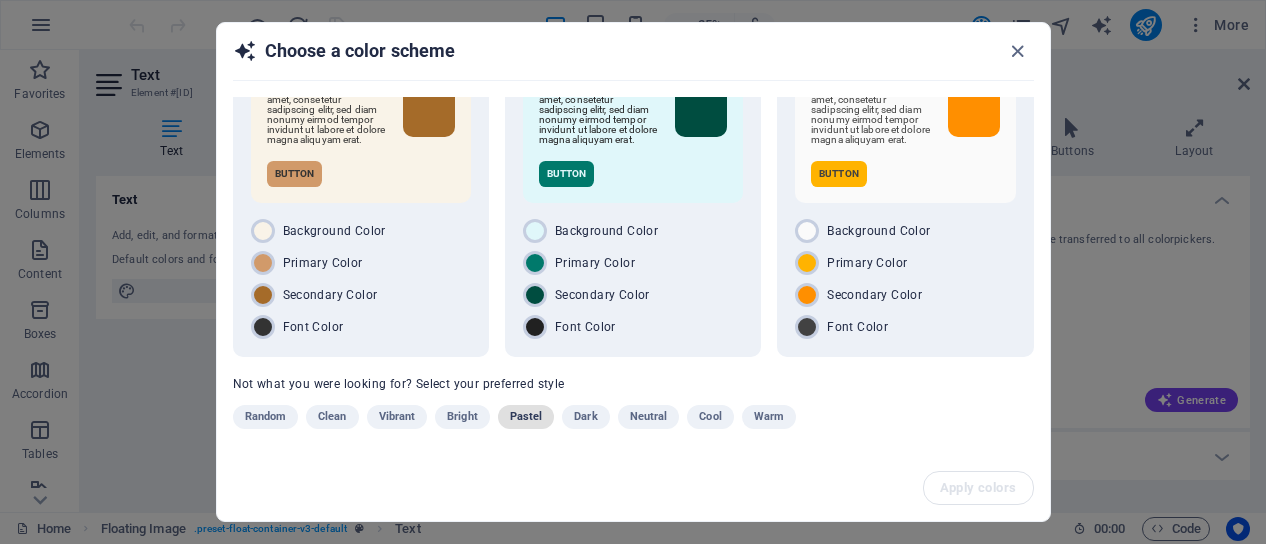 click on "Pastel" at bounding box center (526, 417) 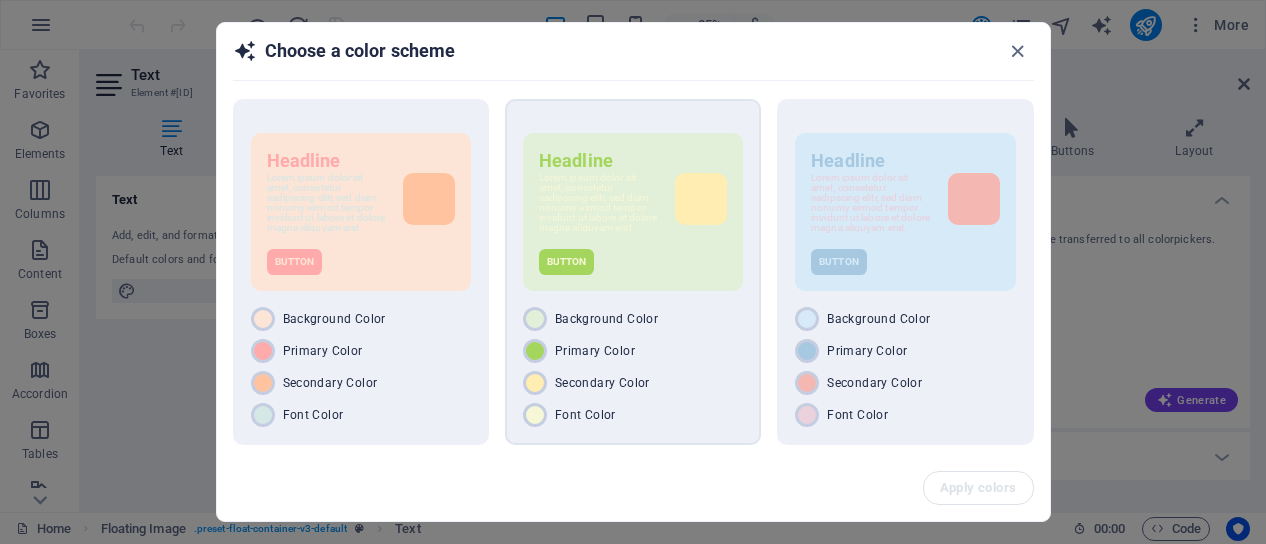 scroll, scrollTop: 96, scrollLeft: 0, axis: vertical 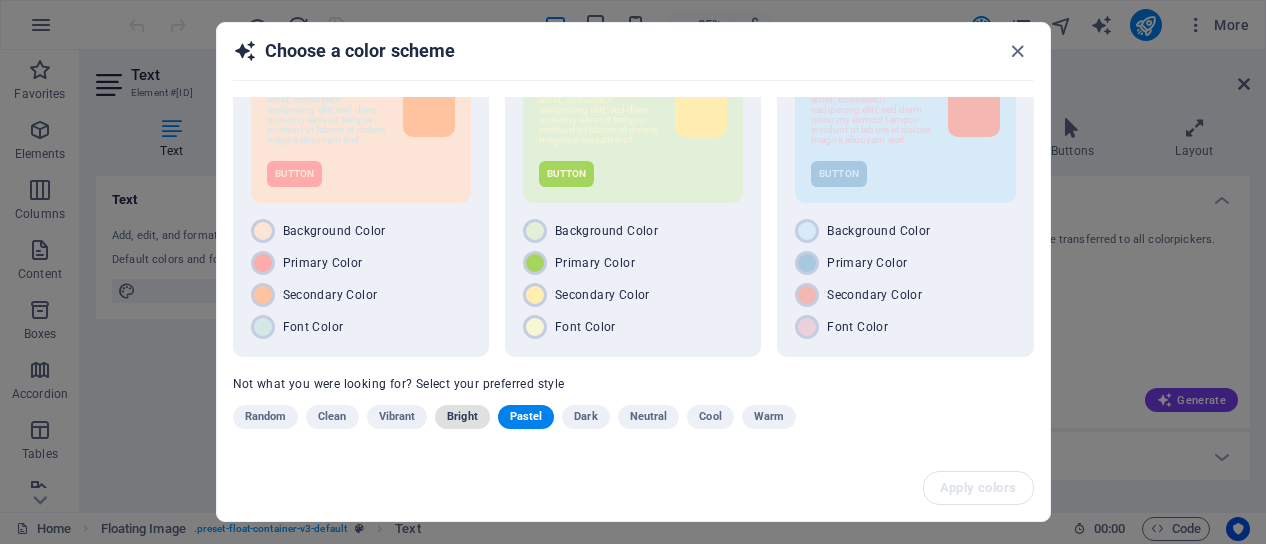 click on "Bright" at bounding box center [462, 417] 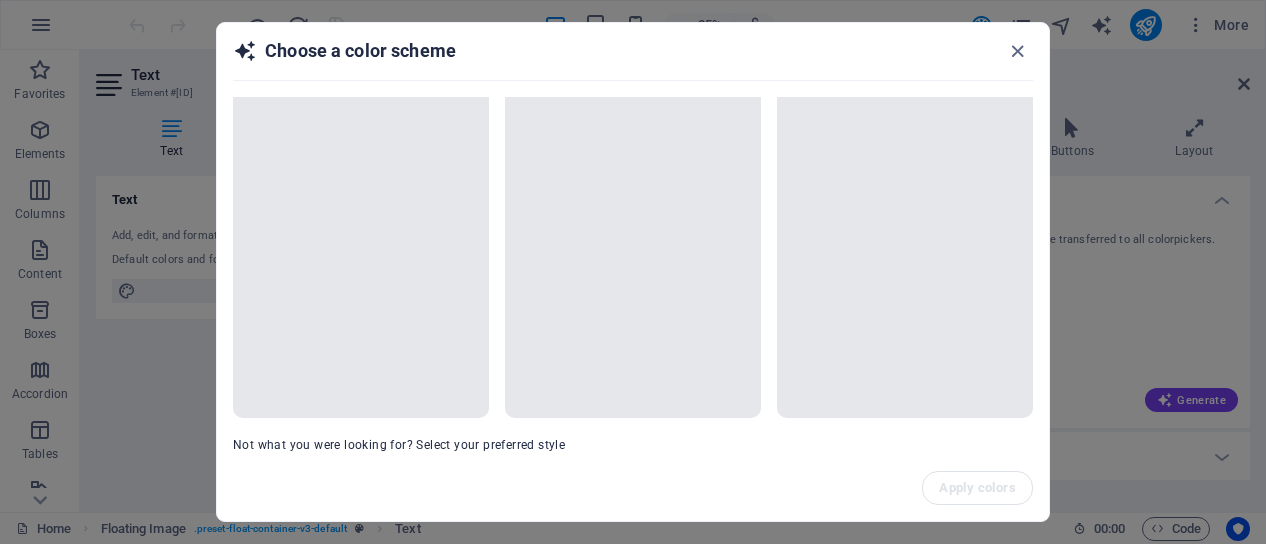 scroll, scrollTop: 0, scrollLeft: 0, axis: both 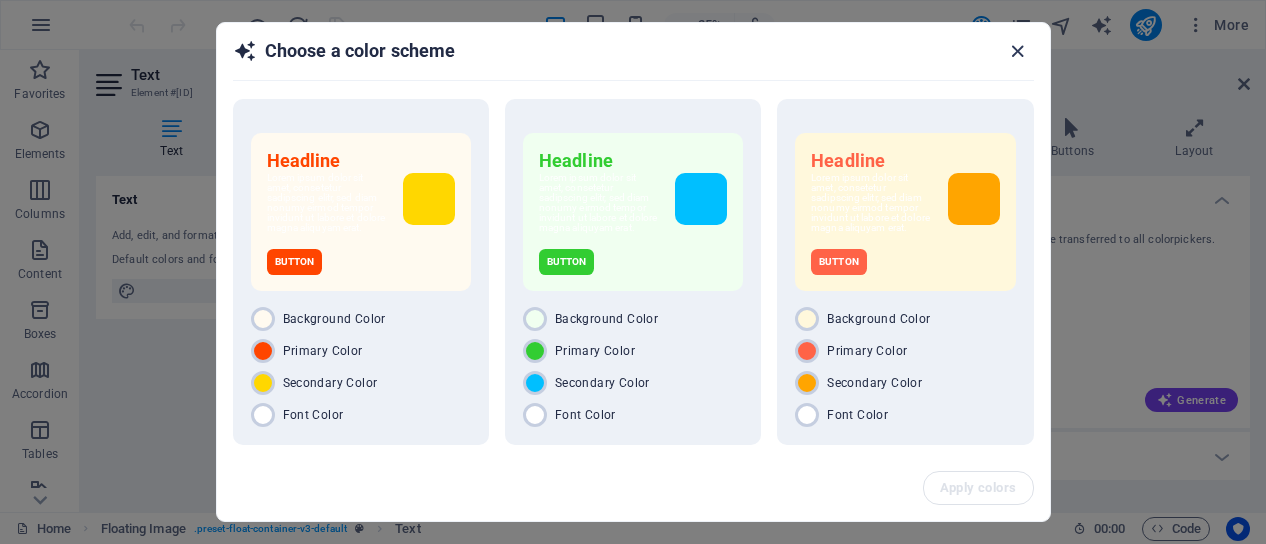 click at bounding box center [1017, 51] 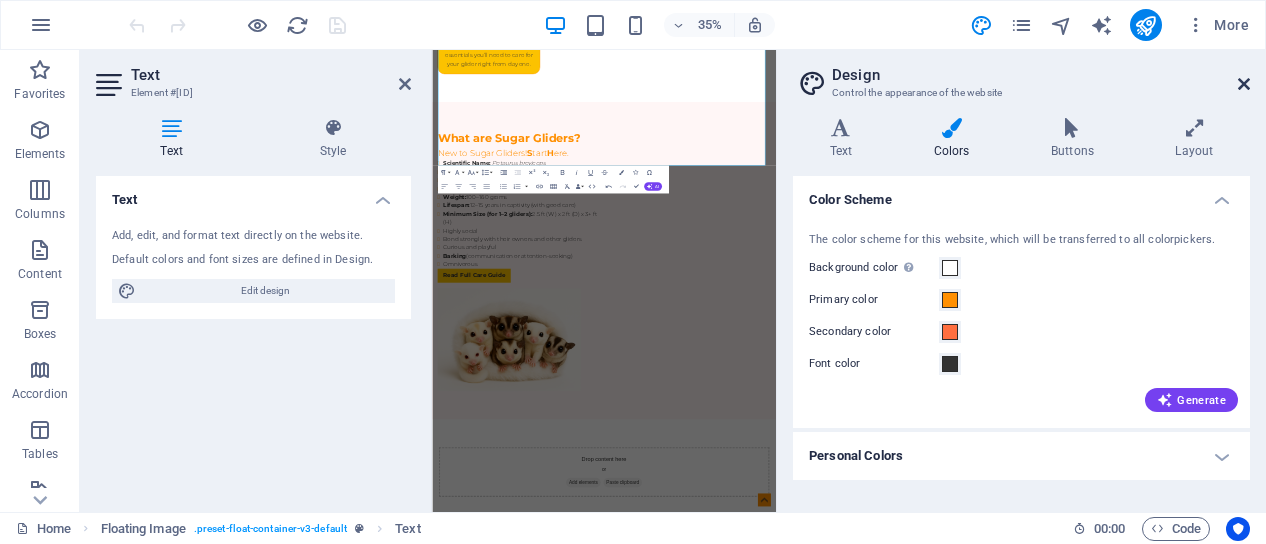 click at bounding box center [1244, 84] 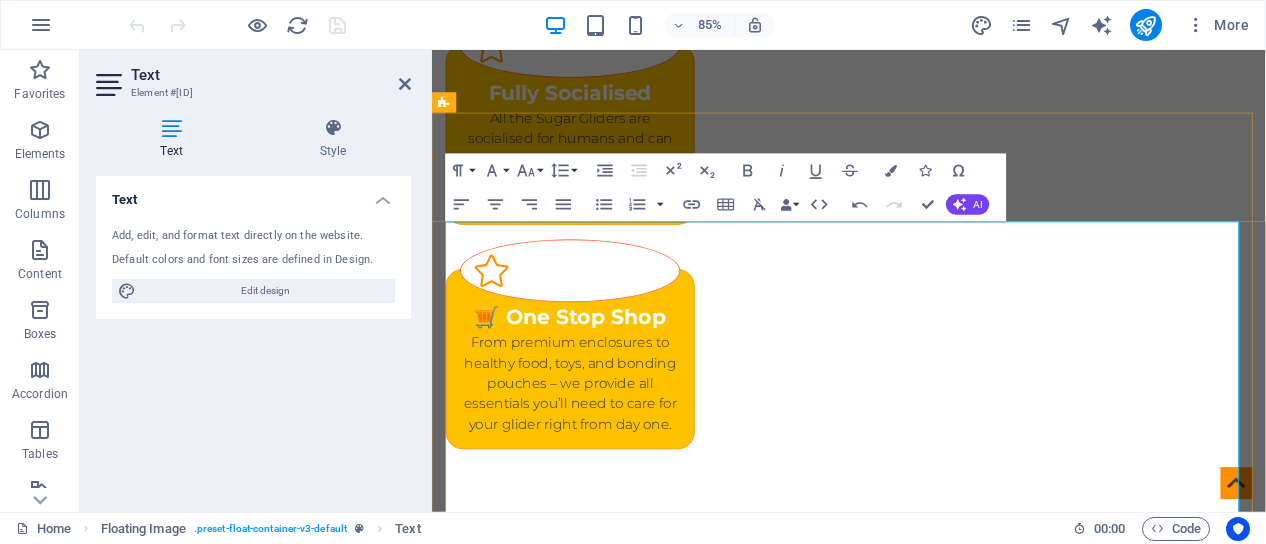 scroll, scrollTop: 2755, scrollLeft: 0, axis: vertical 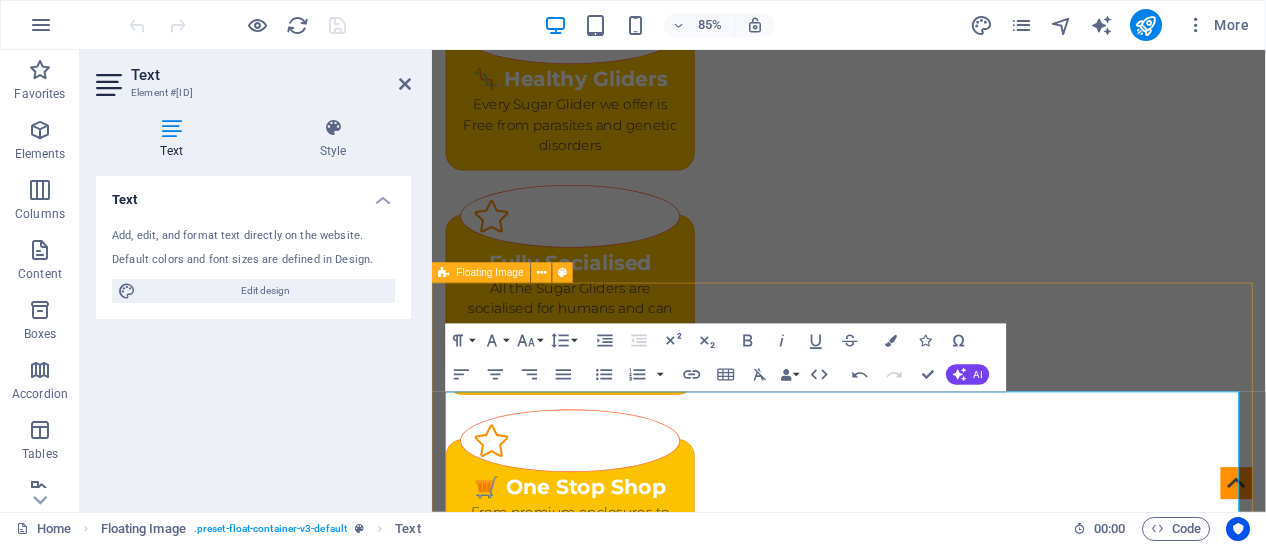 click on "All Mutations available Looking to buy sugar gliders with rare and beautiful mutations? At our exotic pet store, we offer a wide selection of  sugar gliders for sale , including some of the most sought-after  color mutations  in the world. Whether you're a first-time owner or an experienced enthusiast, our sugar gliders are ethically bred, healthy, and socialized for loving homes. We specialize in  leucistic sugar gliders , known for their stunning all-white fur and dark eyes, as well as  albino sugar gliders  with red eyes and pure white coats. For those who love contrast, our  black beauty sugar gliders  feature deep, rich tones with bold facial markings. We also offer  mosaic sugar gliders , which display unique patchwork patterns, and  platinum sugar gliders , prized for their soft silver coats and gentle temperament. Each sugar glider is raised with care, and we provide detailed guidance on sugar glider care, diet, and bonding. If you're searching for  exotic pets for sale" at bounding box center (922, 2376) 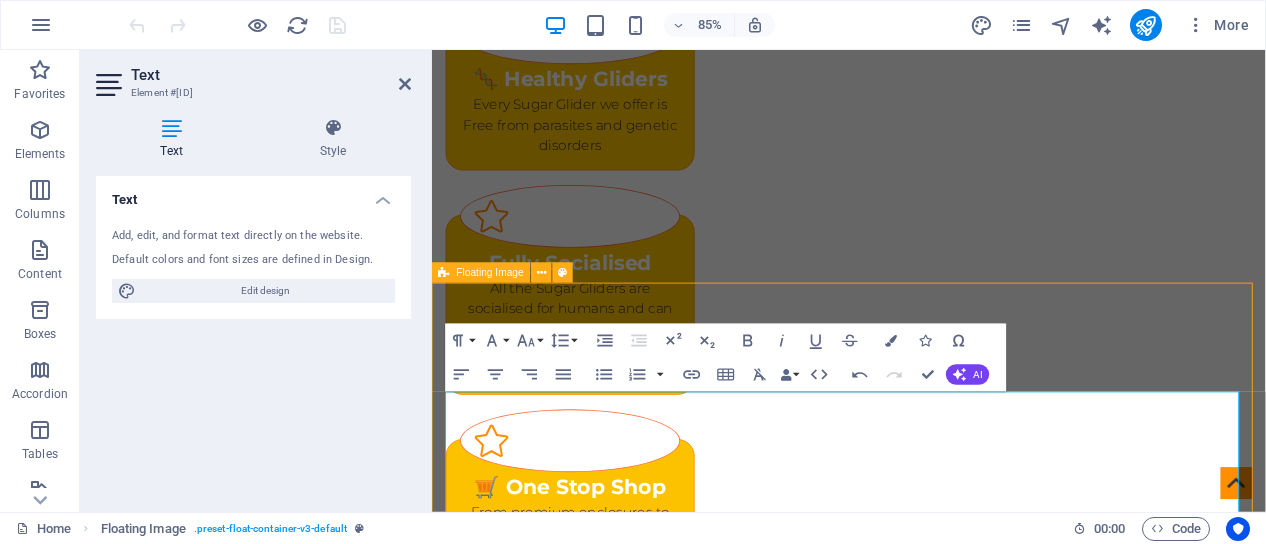 scroll, scrollTop: 2780, scrollLeft: 0, axis: vertical 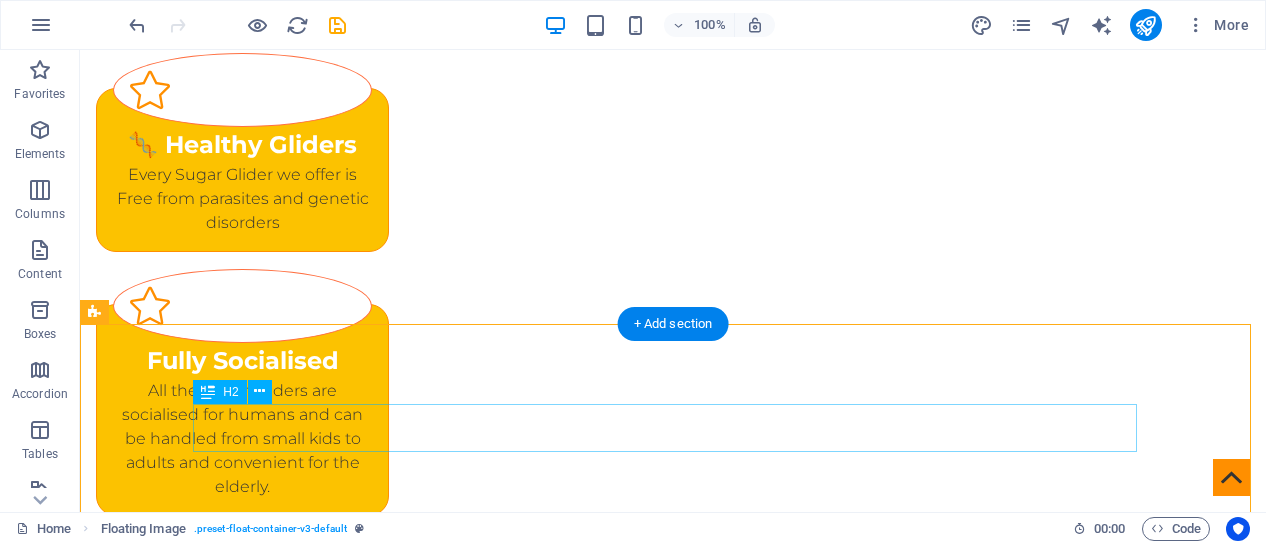 click on "All Mutations available" at bounding box center [673, 2172] 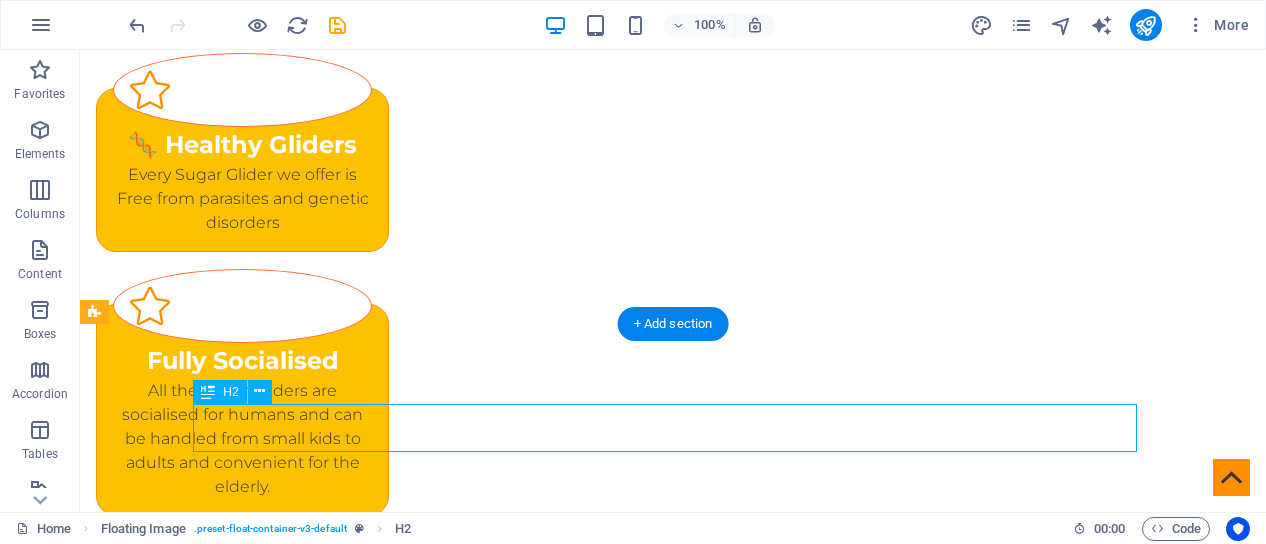 click on "All Mutations available" at bounding box center (673, 2172) 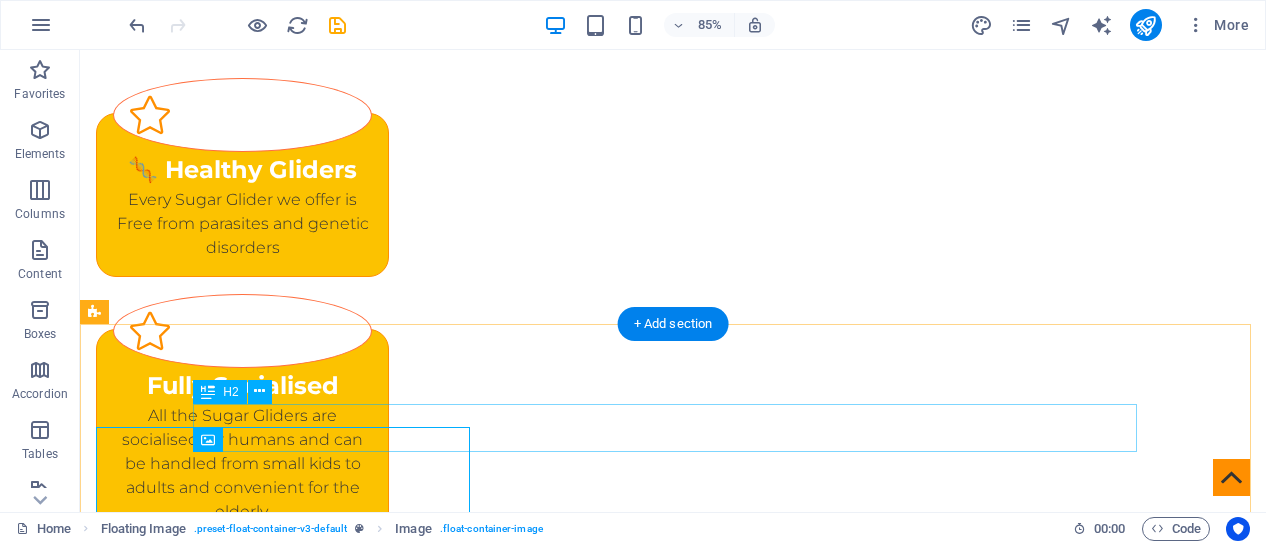 scroll, scrollTop: 2780, scrollLeft: 0, axis: vertical 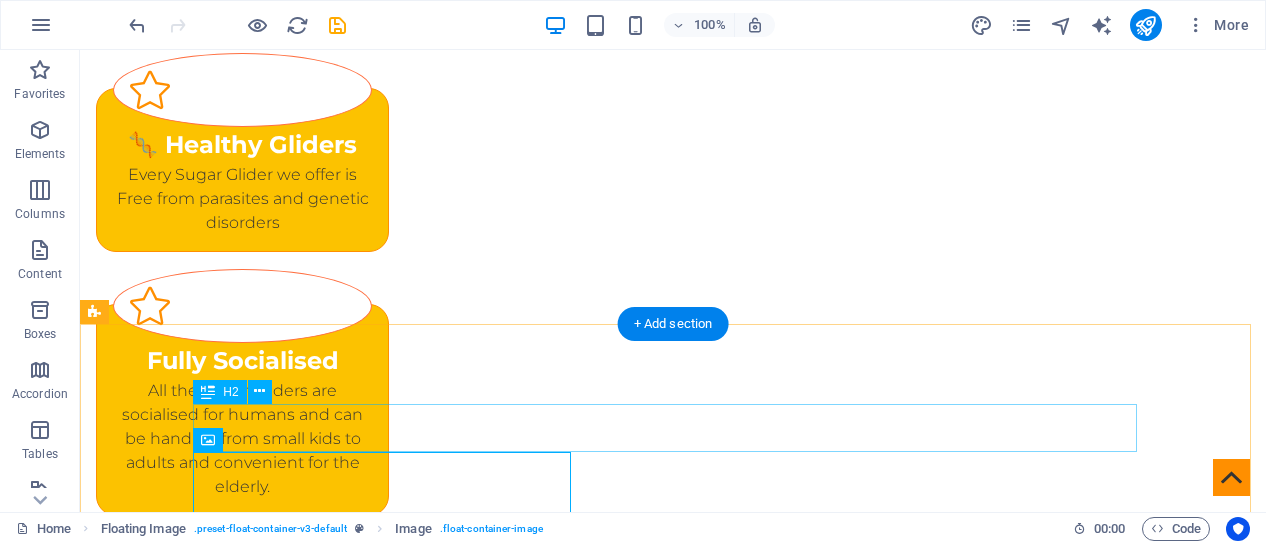 click on "All Mutations available" at bounding box center (673, 2172) 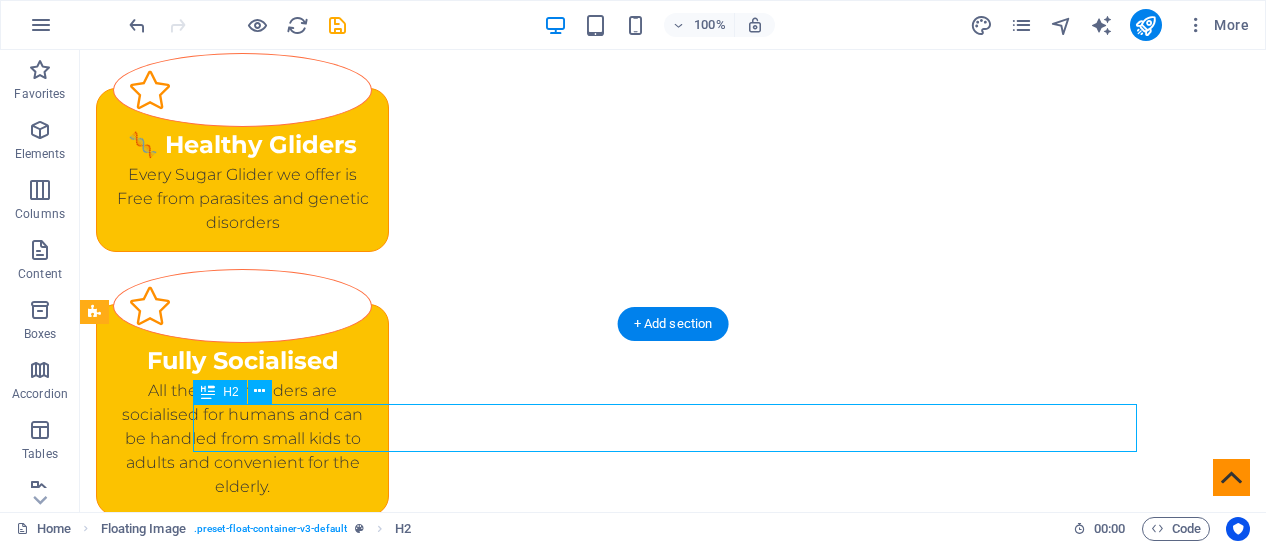 click on "All Mutations available" at bounding box center (673, 2172) 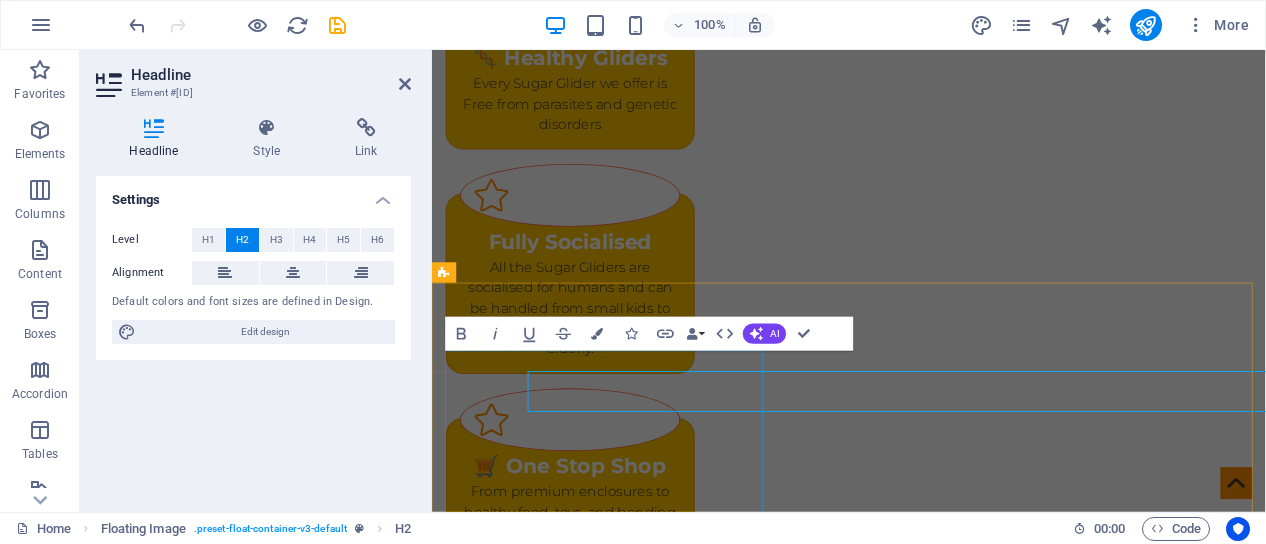 scroll, scrollTop: 2755, scrollLeft: 0, axis: vertical 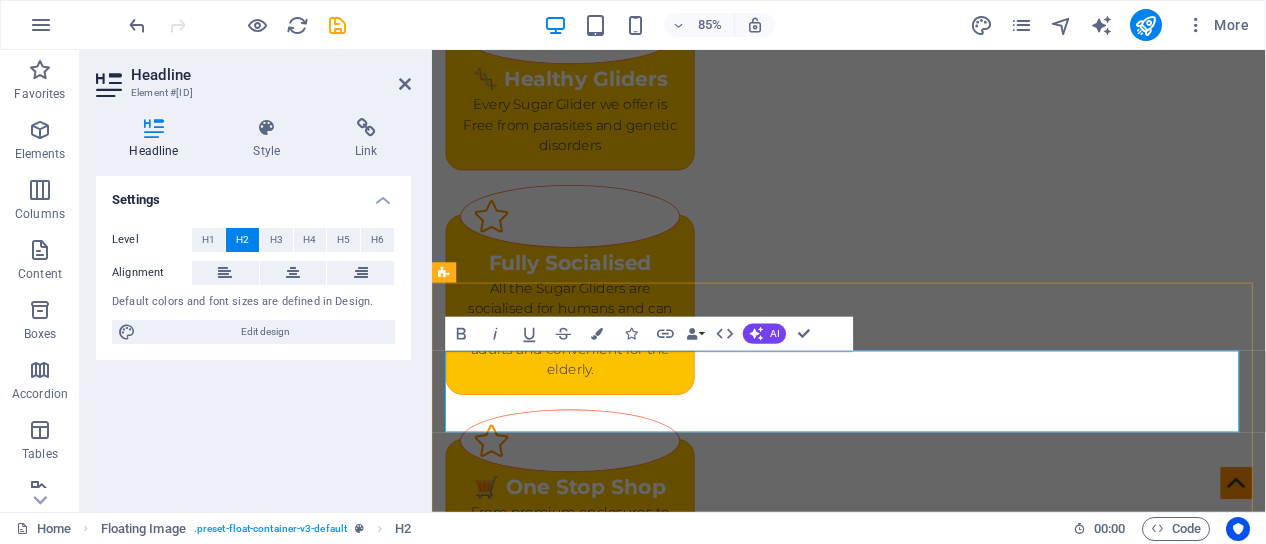 click on "Find Your Sugar Glider – Leucistic, Albino, Mosaic & More Available" at bounding box center [923, 2136] 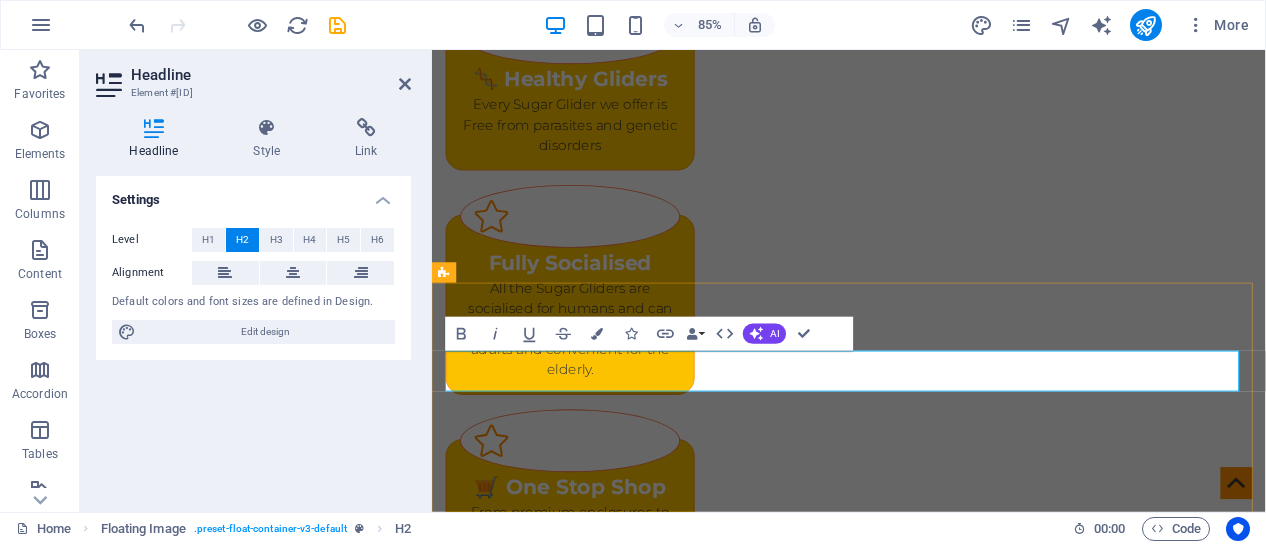 click on "Sugar Glider – Leucistic, Albino, Mosaic & More Available" at bounding box center (923, 2112) 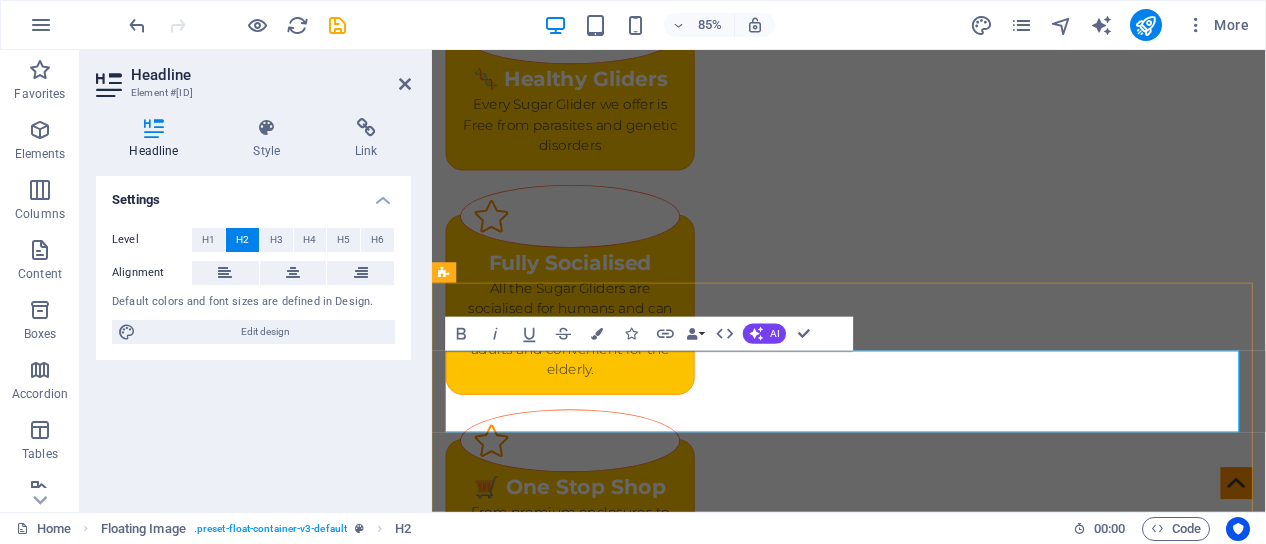 click on "Sugar Glider Mutations – Leucistic, Albino, Mosaic & More Available" at bounding box center (923, 2136) 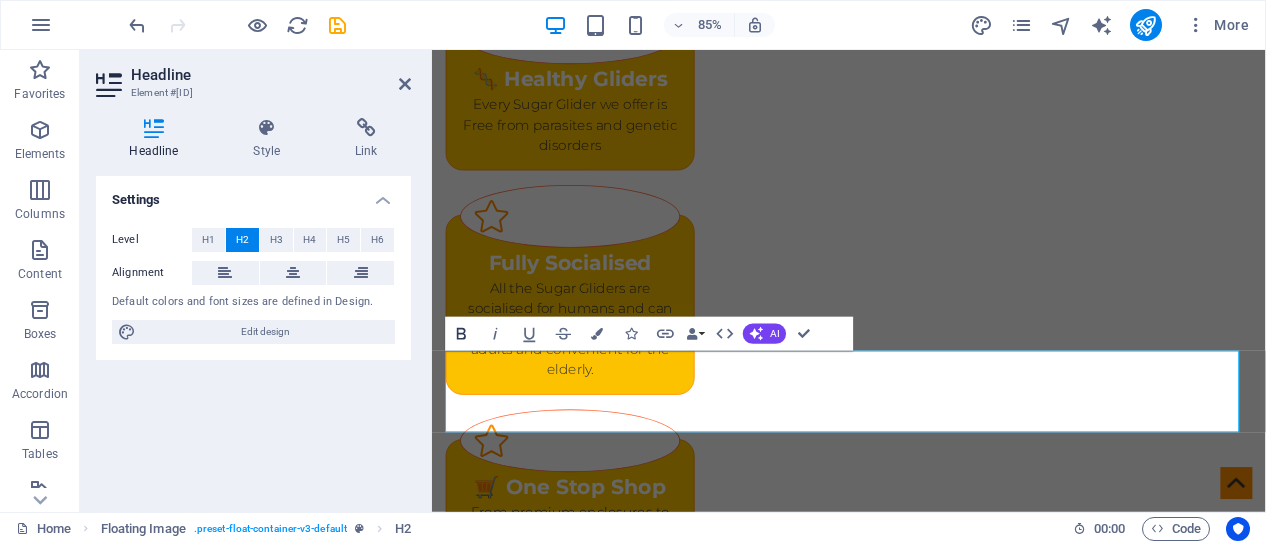 click 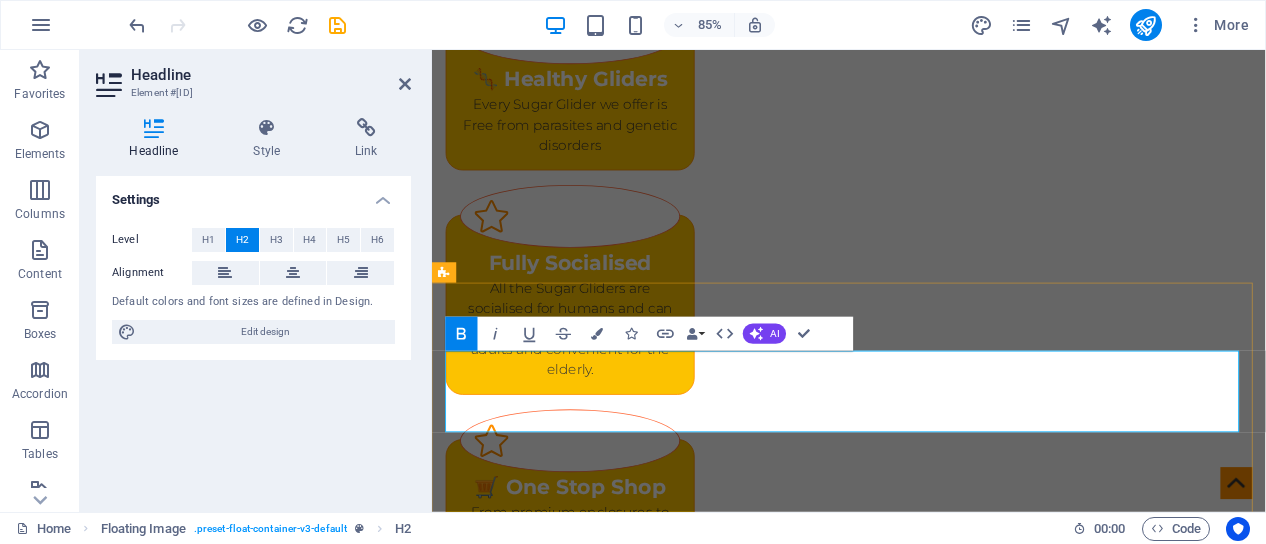 click on "Sugar Glider Mutations – Leucistic, Albino, Mosaic & More Available" at bounding box center (923, 2136) 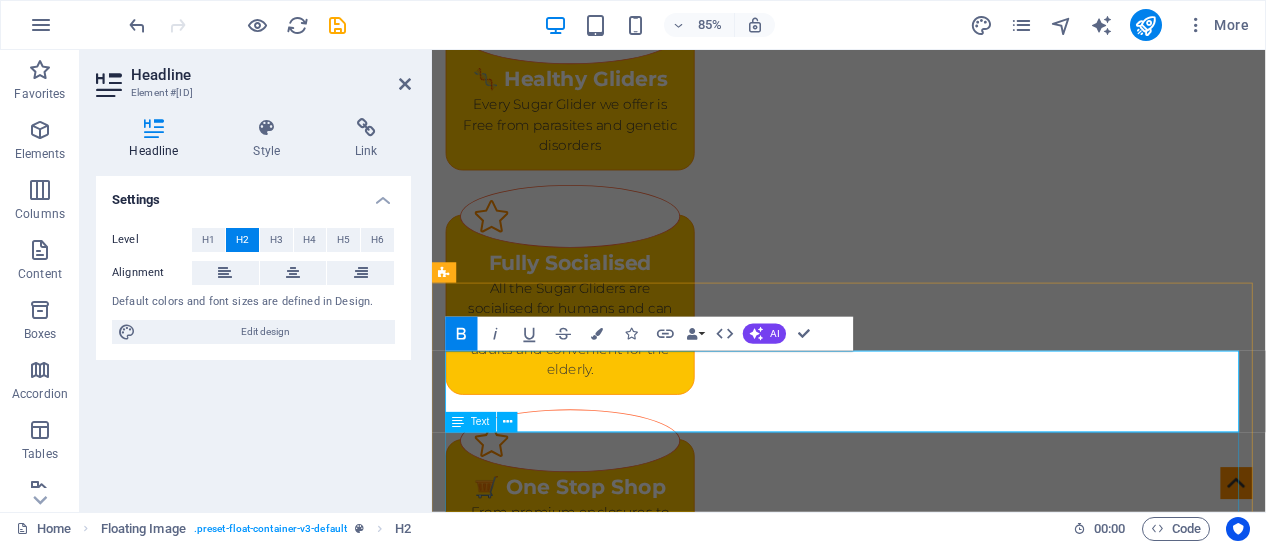 click on "Looking to buy sugar gliders with rare and beautiful mutations? At our exotic pet store, we offer a wide selection of  sugar gliders for sale , including some of the most sought-after  color mutations  in the world. Whether you're a first-time owner or an experienced enthusiast, our sugar gliders are ethically bred, healthy, and socialized for loving homes. We specialize in  leucistic sugar gliders , known for their stunning all-white fur and dark eyes, as well as  albino sugar gliders  with red eyes and pure white coats. For those who love contrast, our  black beauty sugar gliders  feature deep, rich tones with bold facial markings. We also offer  mosaic sugar gliders , which display unique patchwork patterns, and  platinum sugar gliders , prized for their soft silver coats and gentle temperament. Each sugar glider is raised with care, and we provide detailed guidance on sugar glider care, diet, and bonding. If you're searching for  exotic pets for sale CALL: [PHONE] for any specific Mutations." at bounding box center (923, 2448) 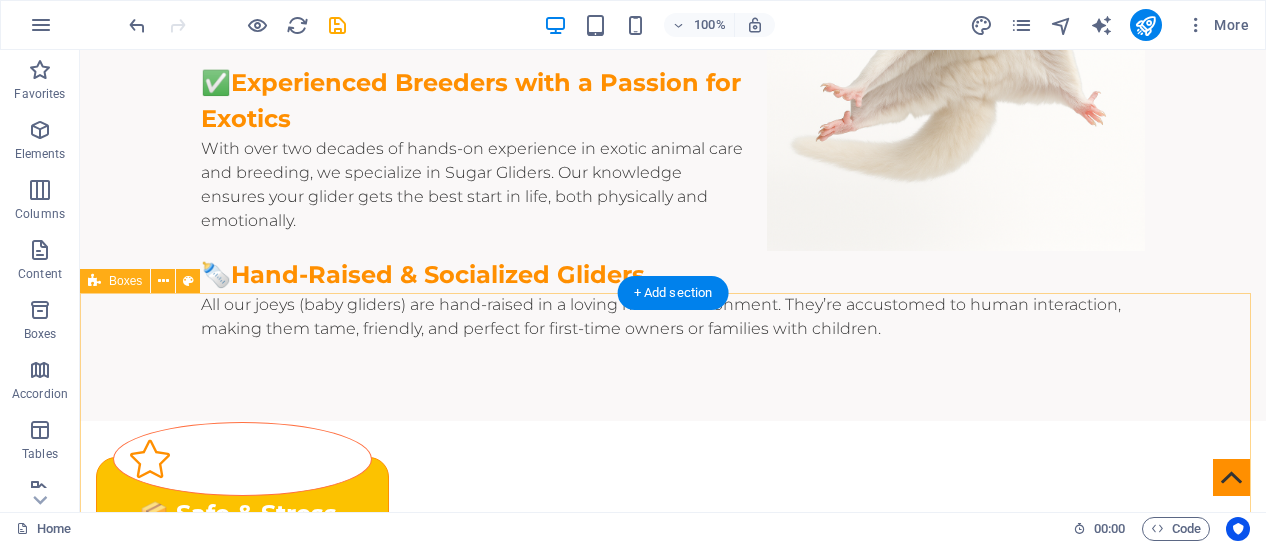 scroll, scrollTop: 980, scrollLeft: 0, axis: vertical 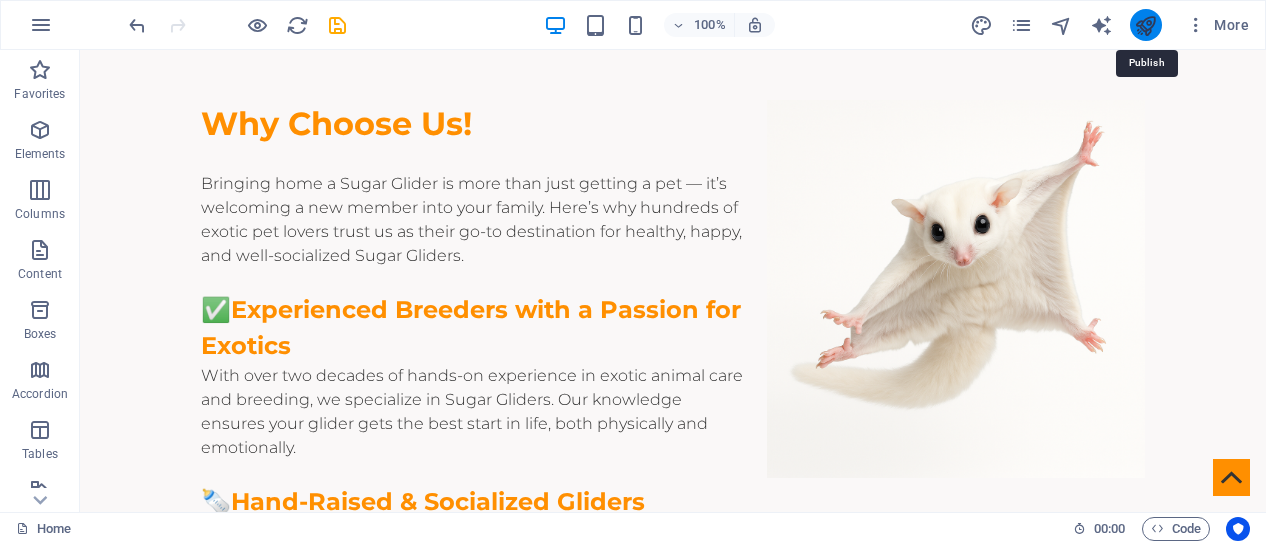 click at bounding box center [1145, 25] 